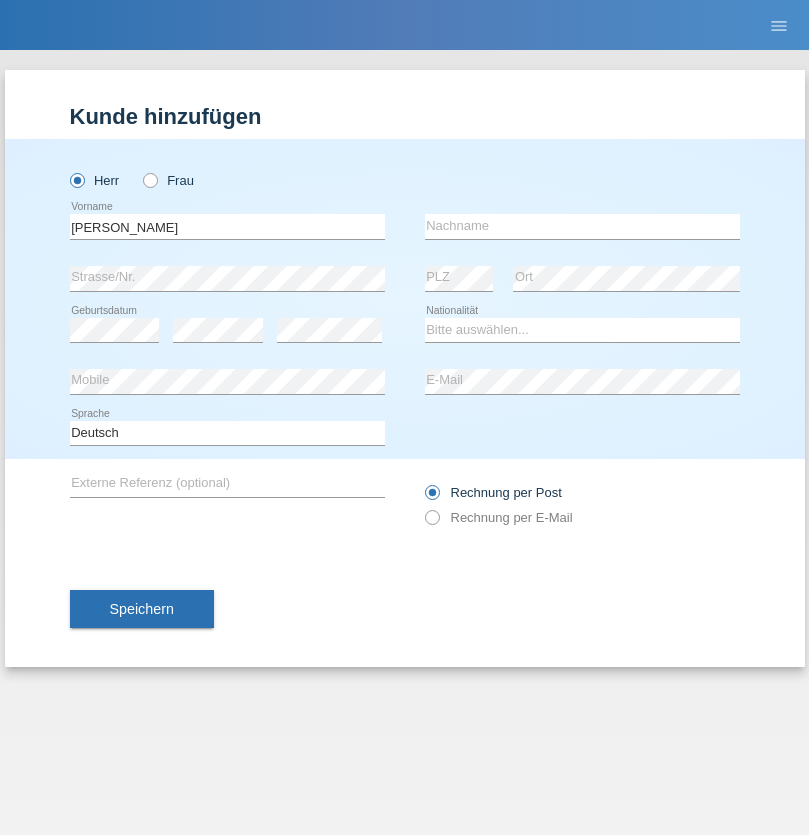 scroll, scrollTop: 0, scrollLeft: 0, axis: both 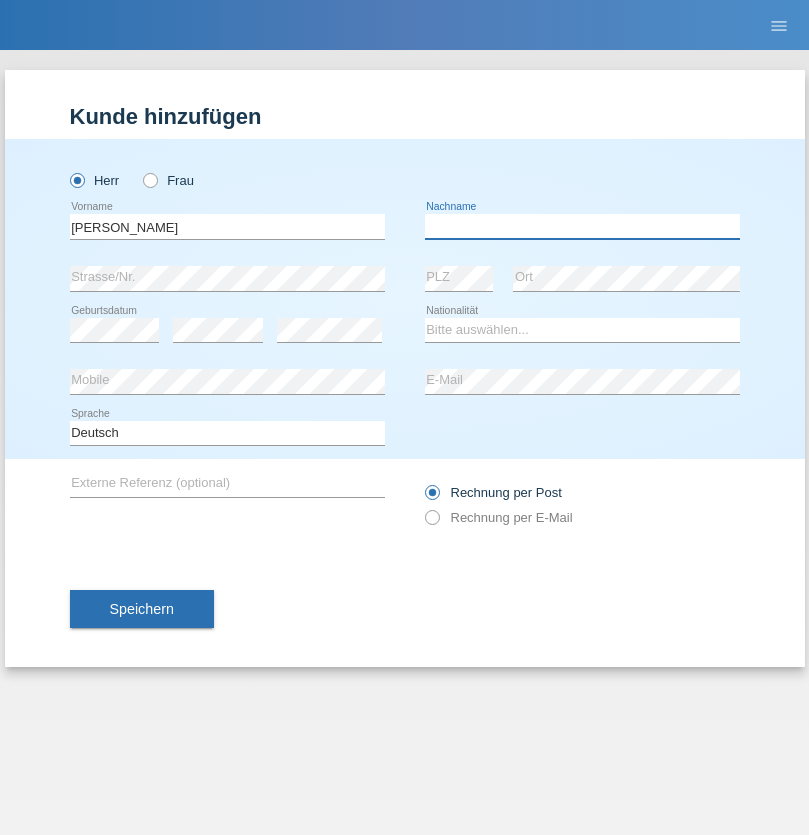 click at bounding box center (582, 226) 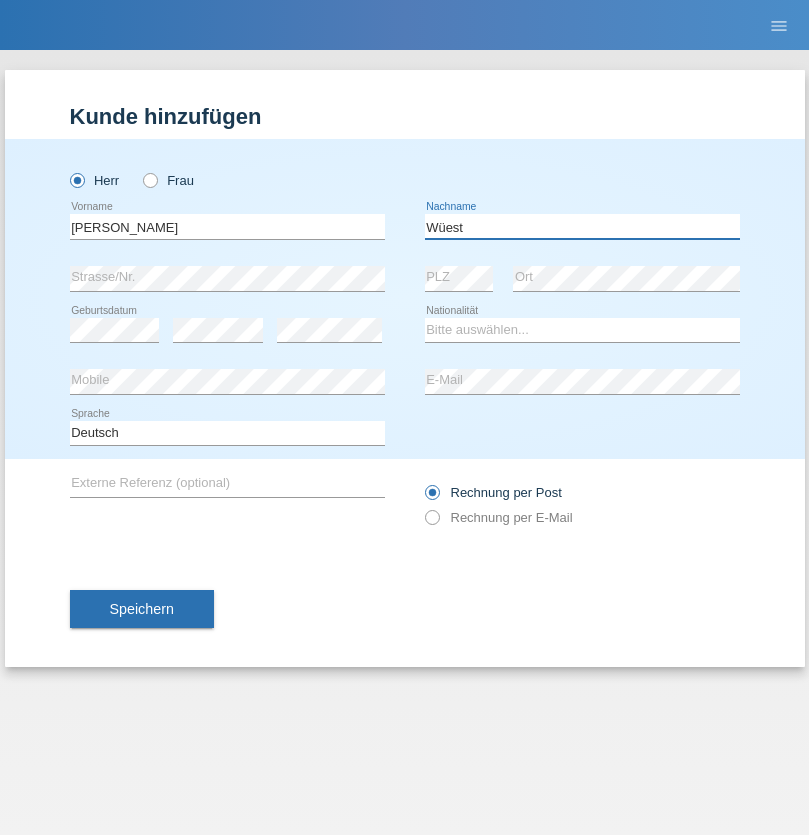 type on "[PERSON_NAME]" 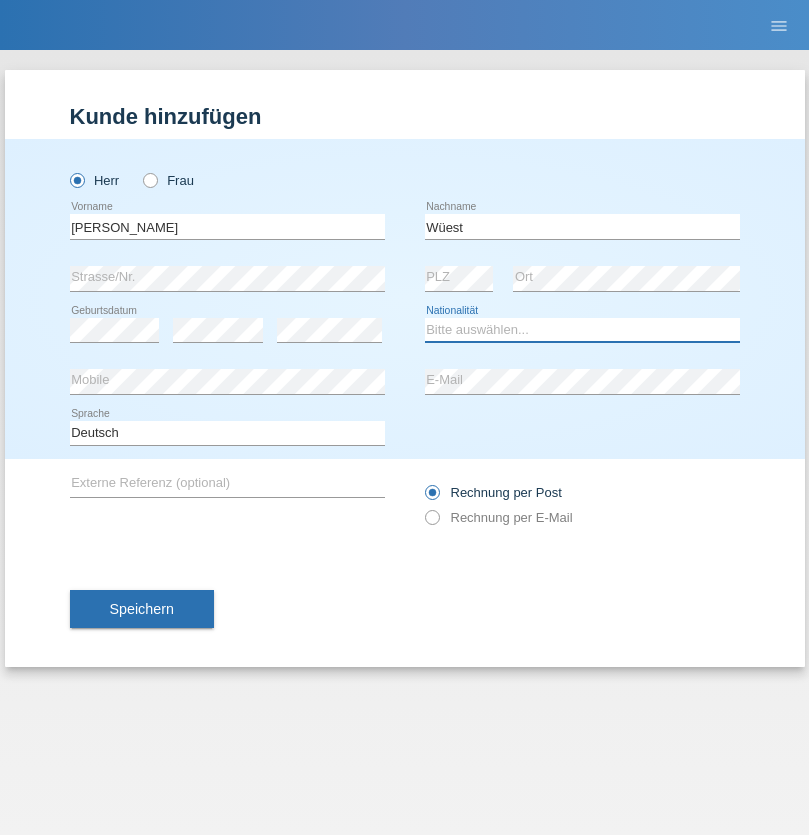 select on "CH" 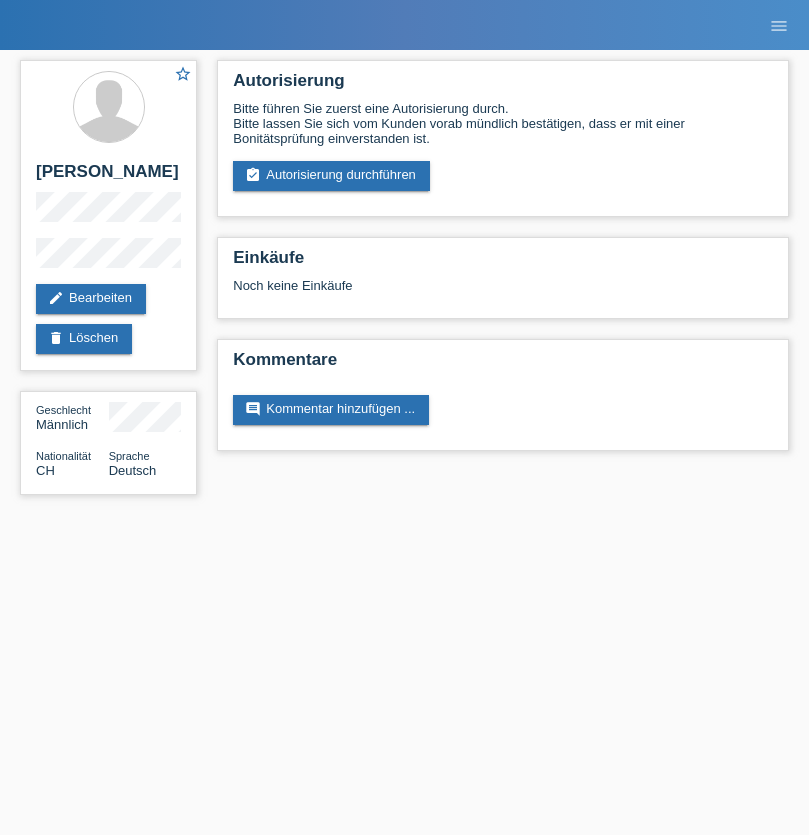scroll, scrollTop: 0, scrollLeft: 0, axis: both 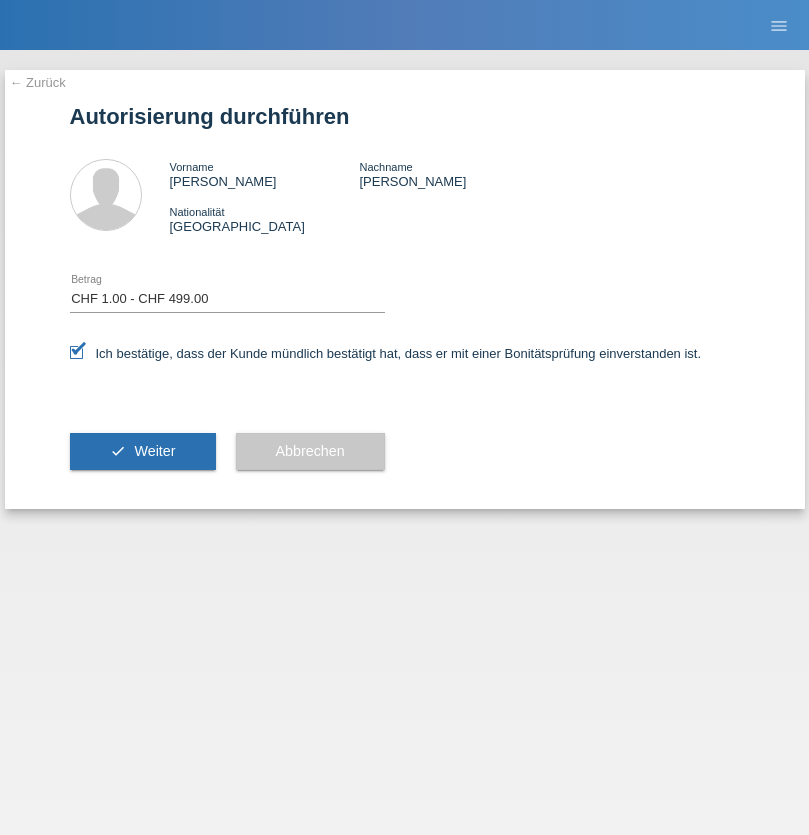 select on "1" 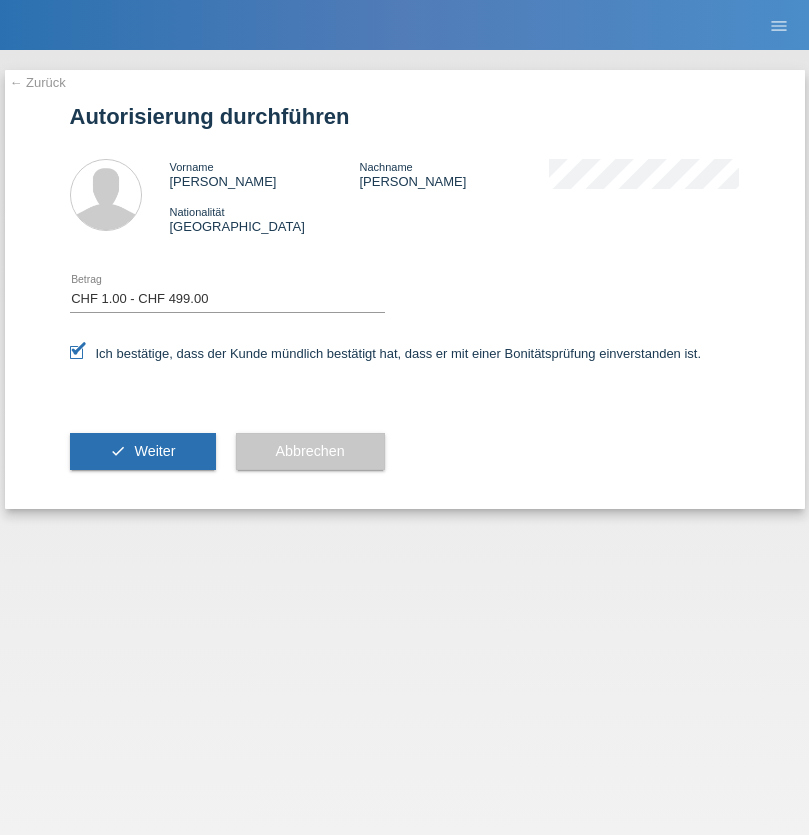scroll, scrollTop: 0, scrollLeft: 0, axis: both 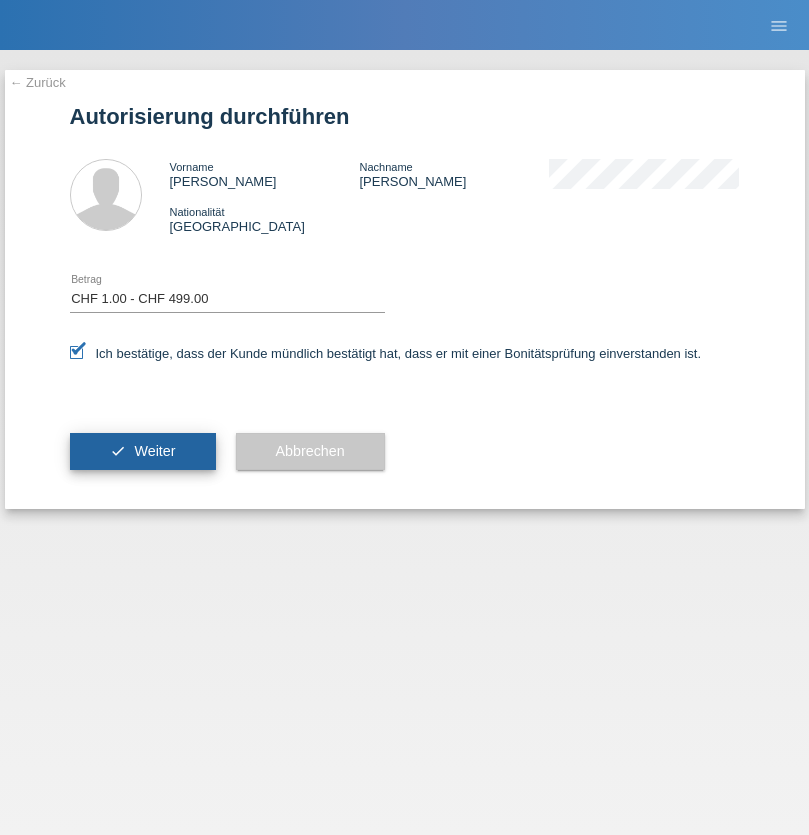 click on "Weiter" at bounding box center [154, 451] 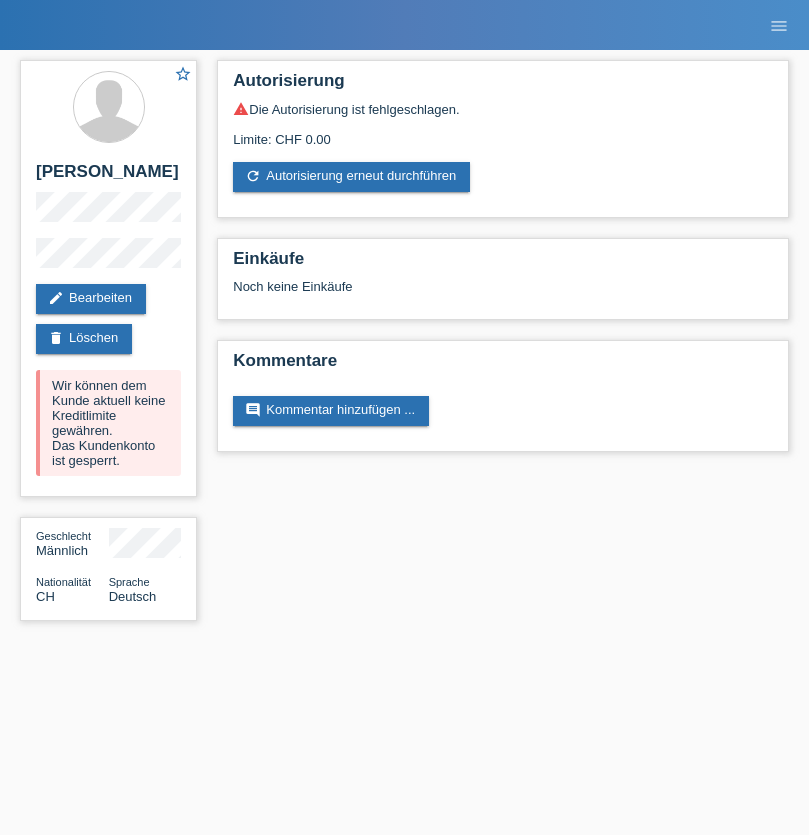 scroll, scrollTop: 0, scrollLeft: 0, axis: both 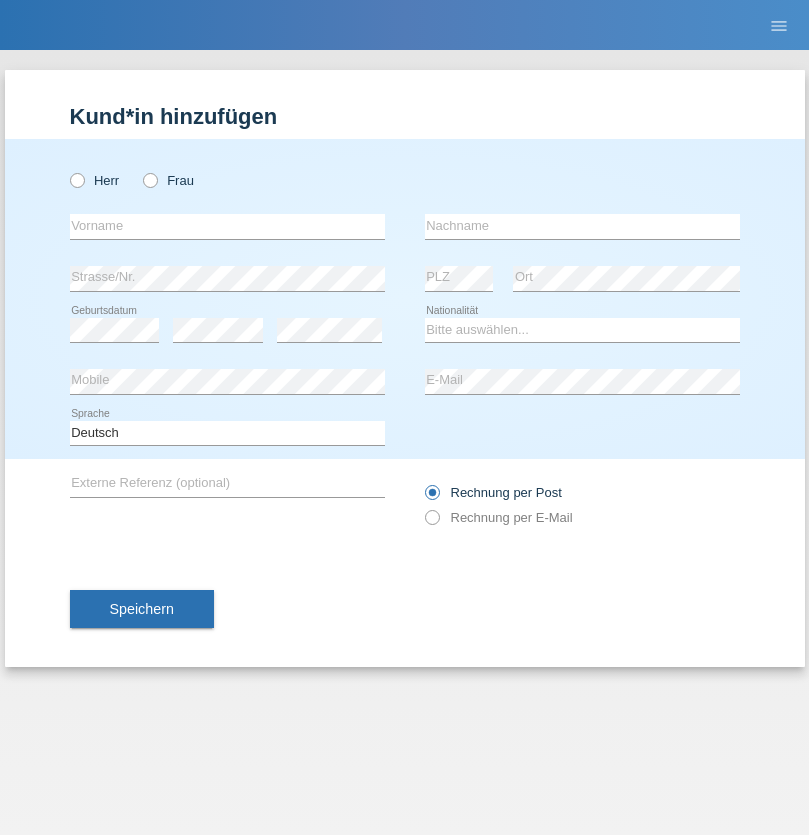 radio on "true" 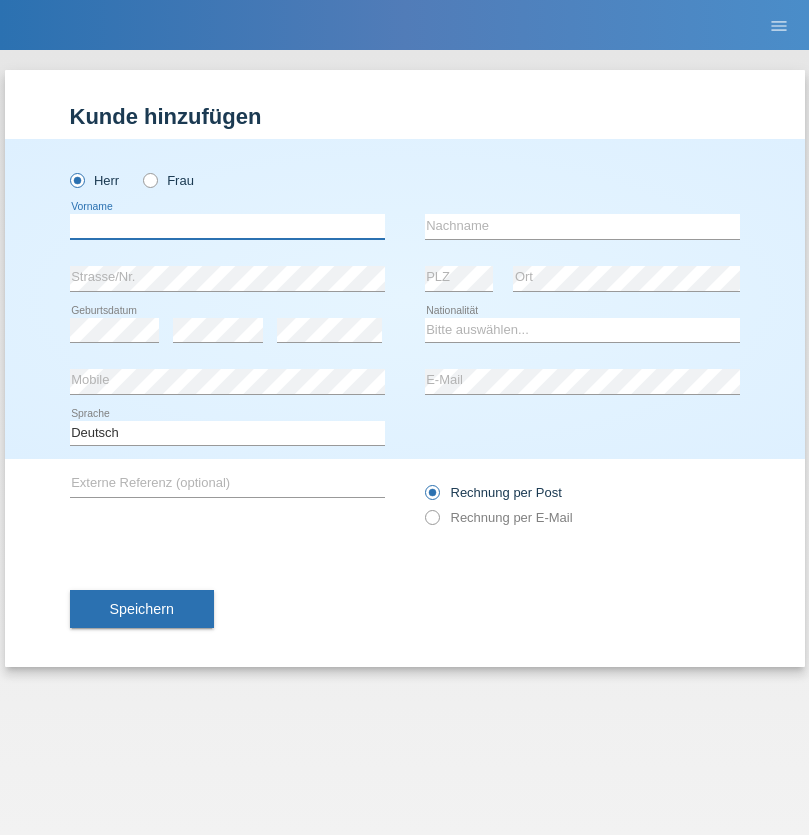 click at bounding box center (227, 226) 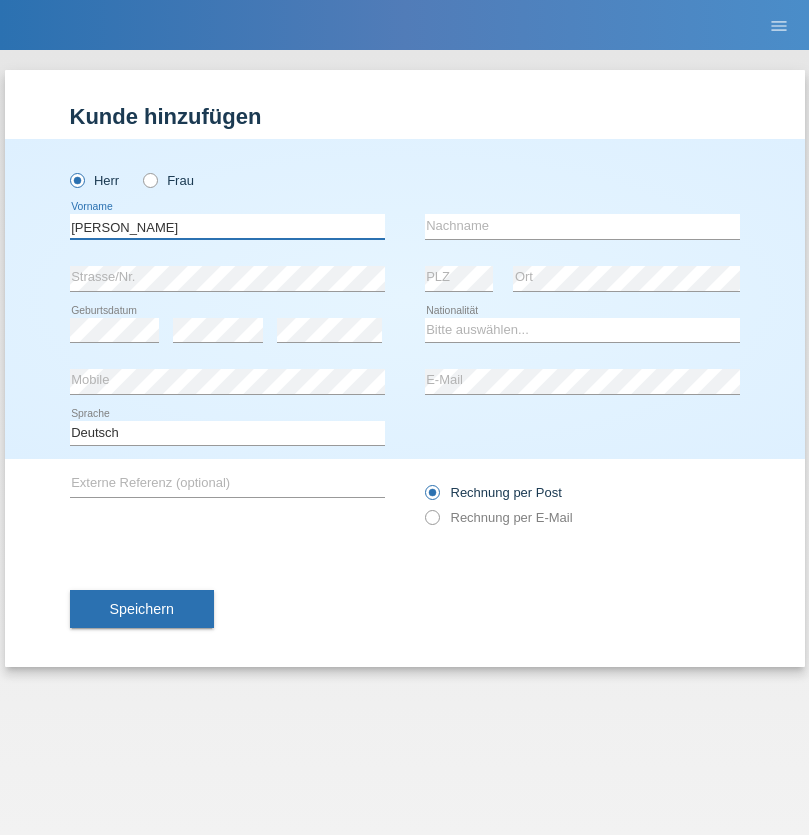 type on "[PERSON_NAME]" 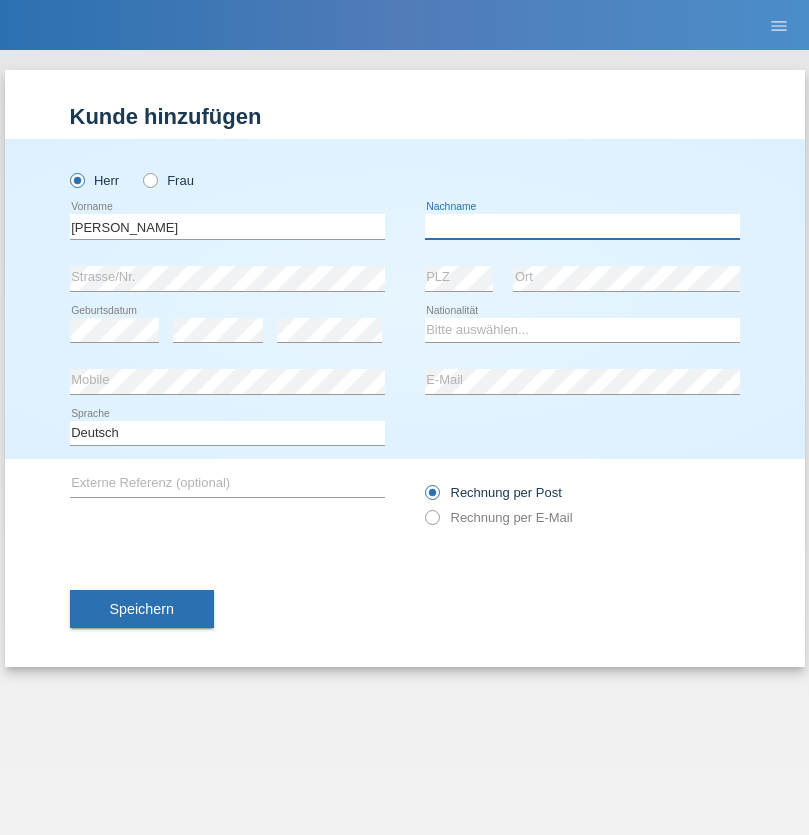click at bounding box center [582, 226] 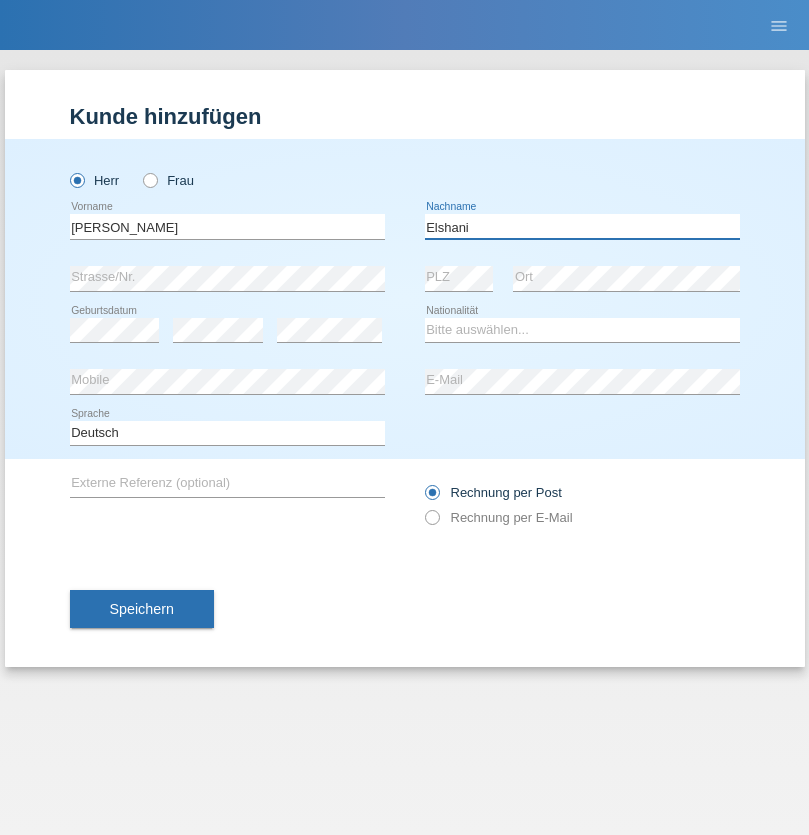 type on "Elshani" 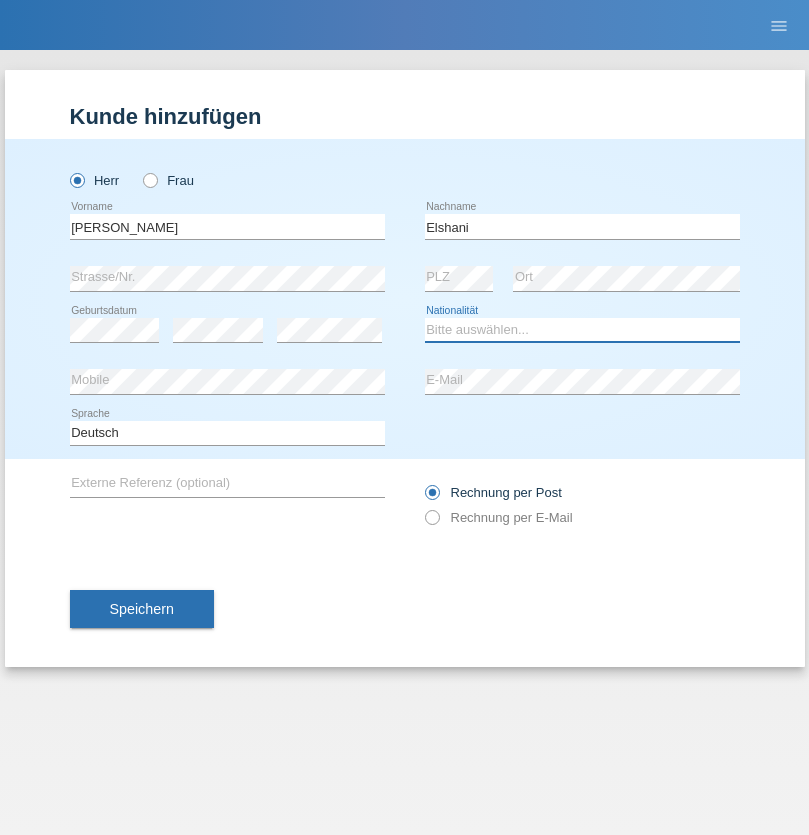 select on "XK" 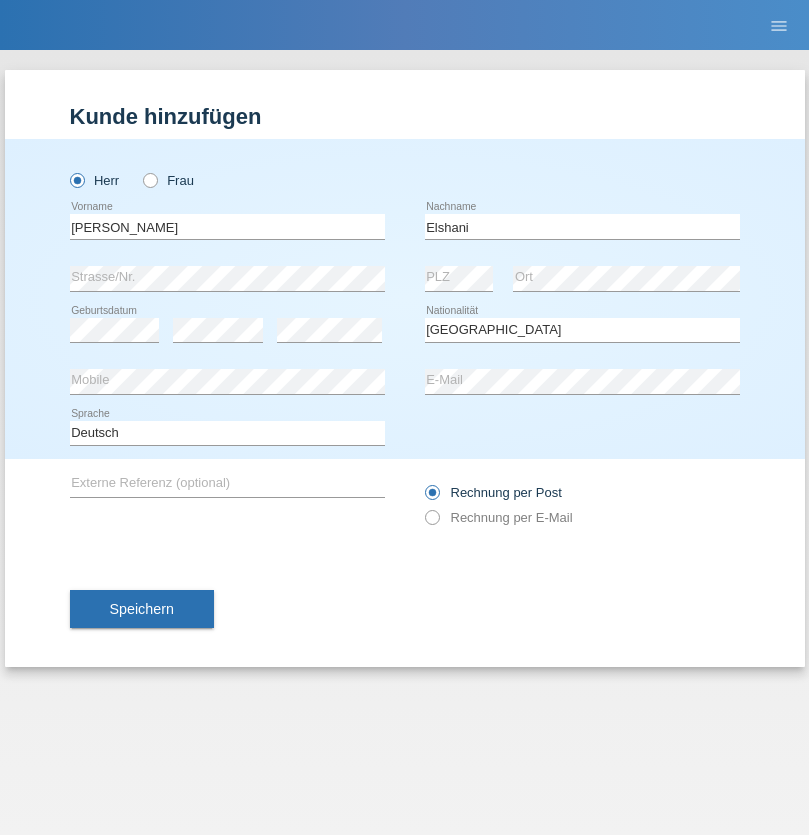 select on "C" 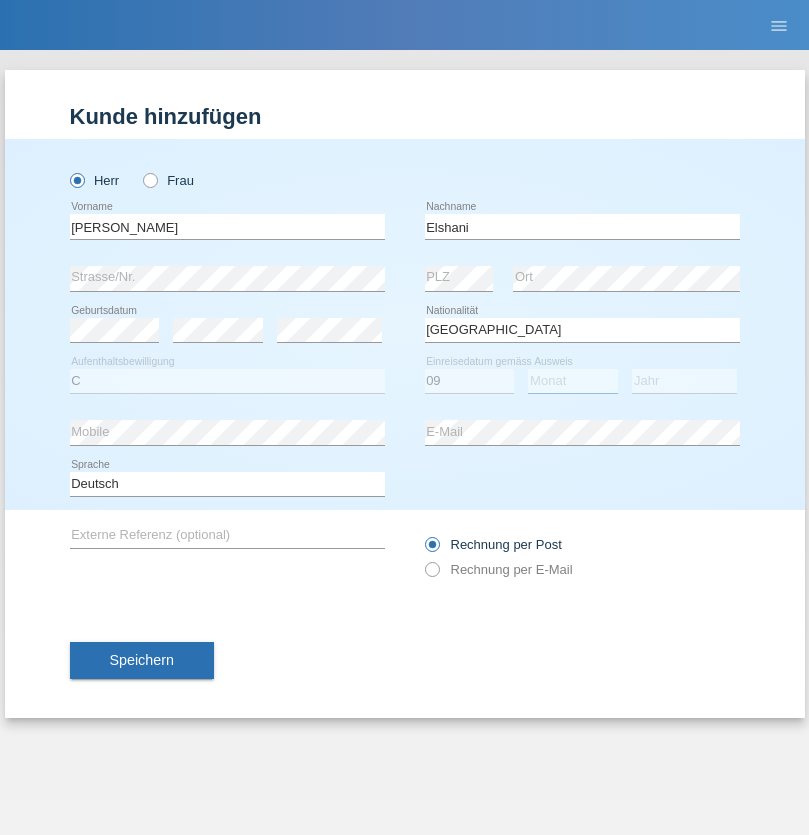 select on "10" 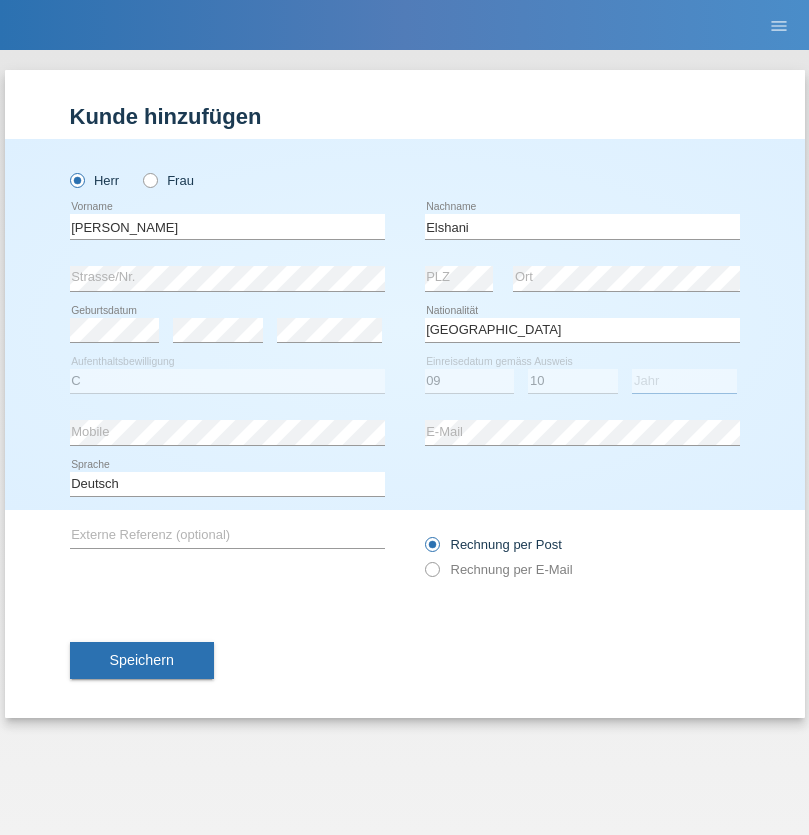 select on "1990" 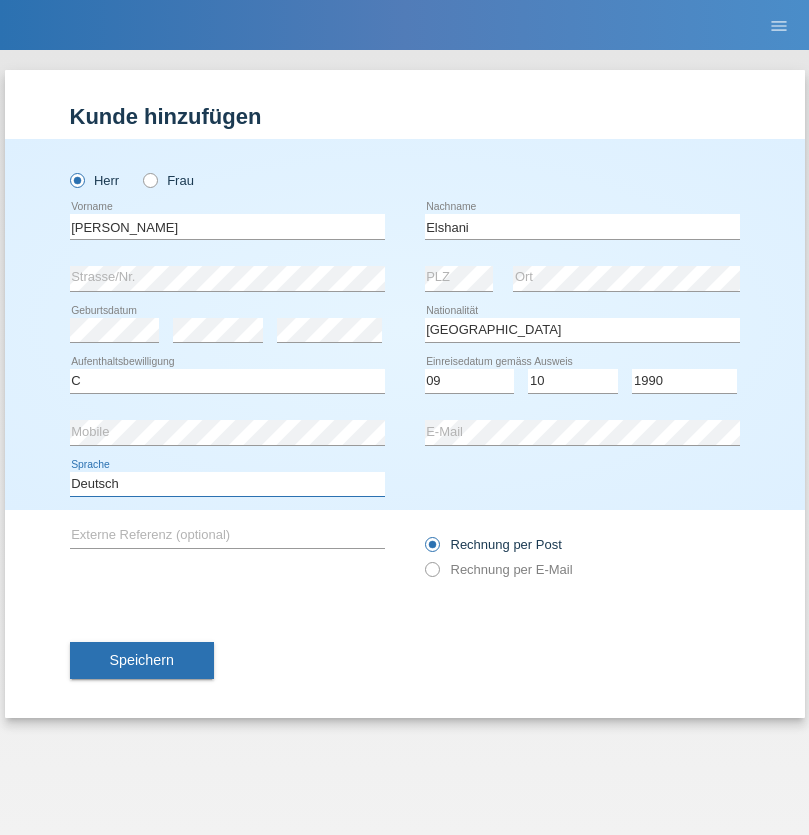 select on "en" 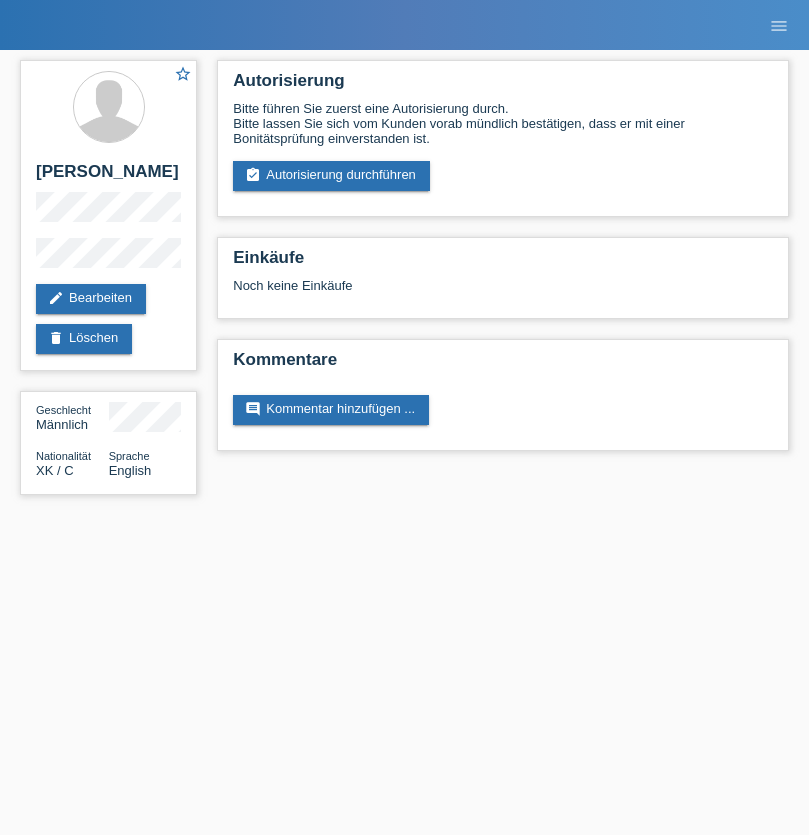 scroll, scrollTop: 0, scrollLeft: 0, axis: both 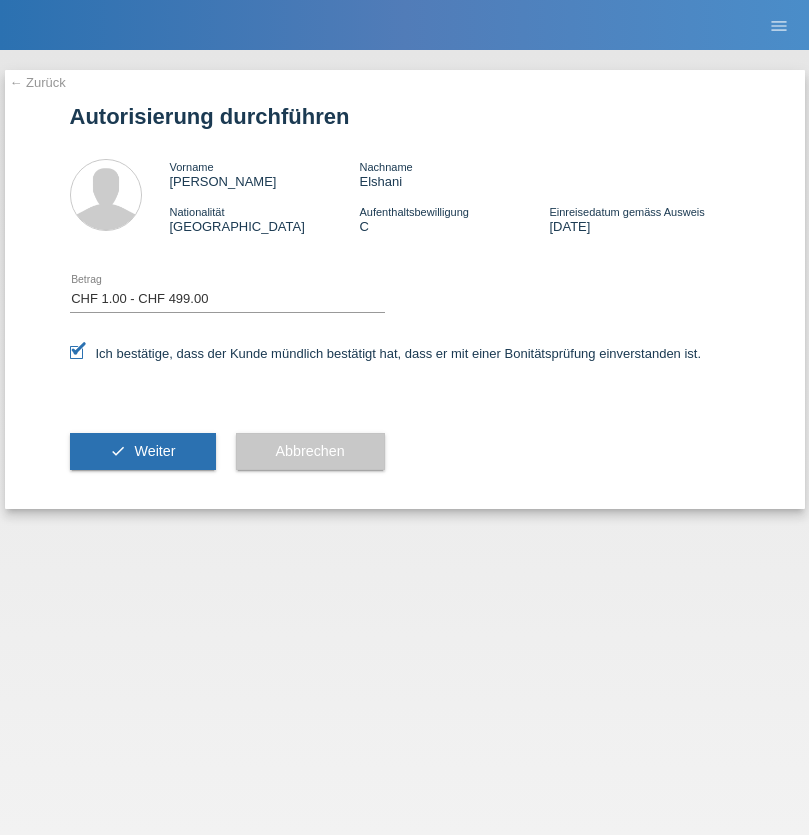 select on "1" 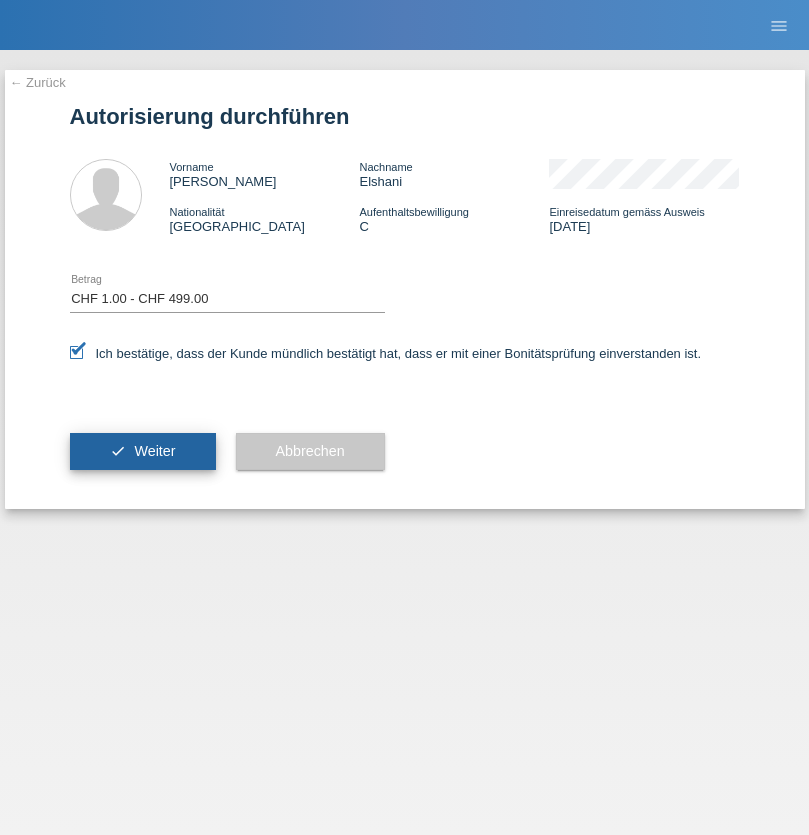 click on "Weiter" at bounding box center [154, 451] 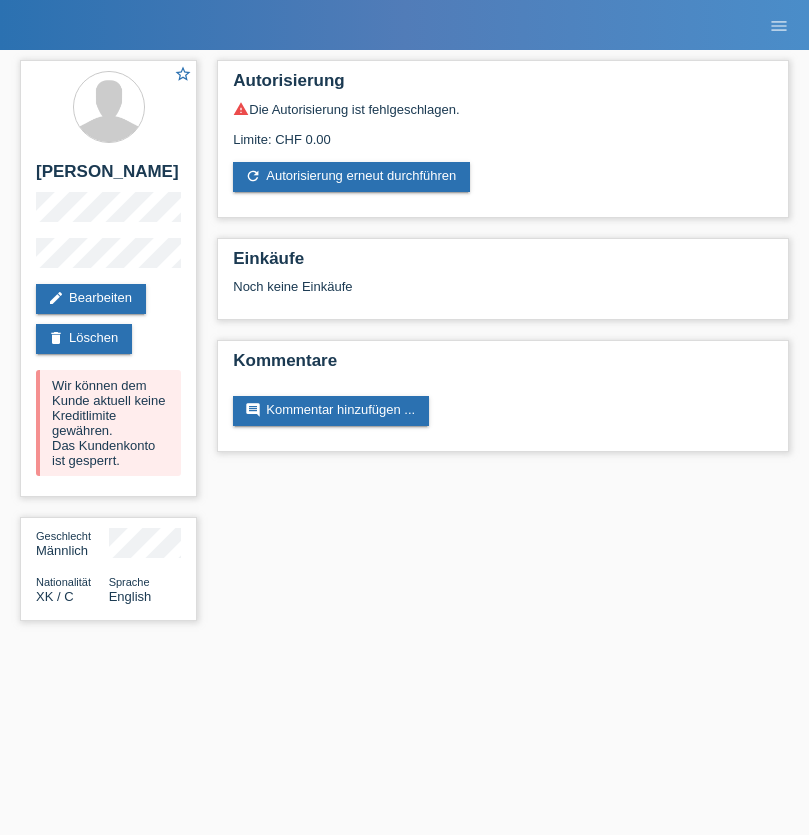 scroll, scrollTop: 0, scrollLeft: 0, axis: both 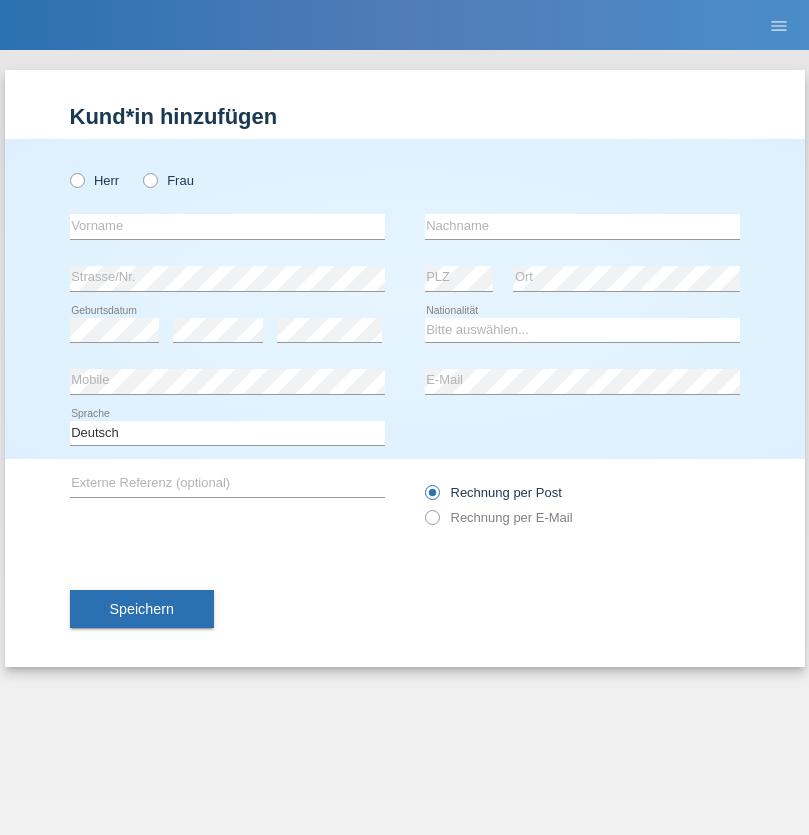 radio on "true" 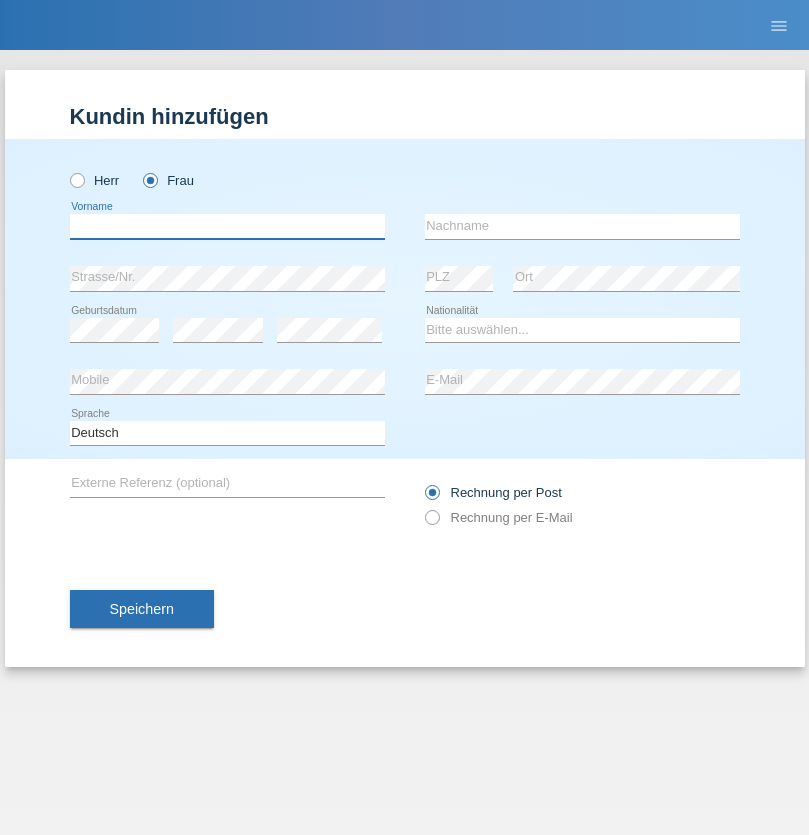 click at bounding box center (227, 226) 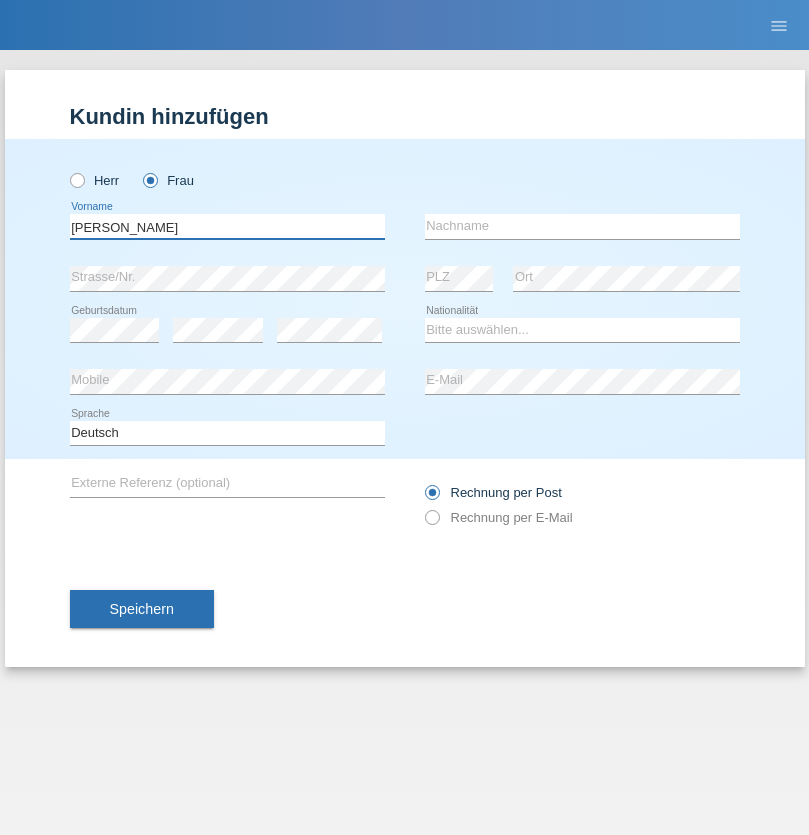 type on "[PERSON_NAME]" 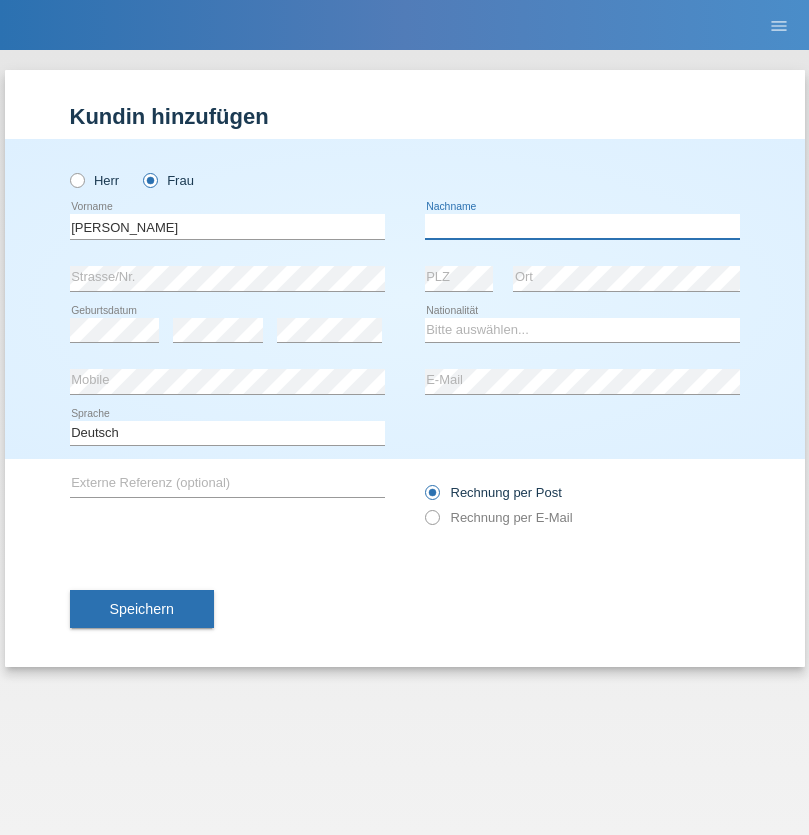 click at bounding box center (582, 226) 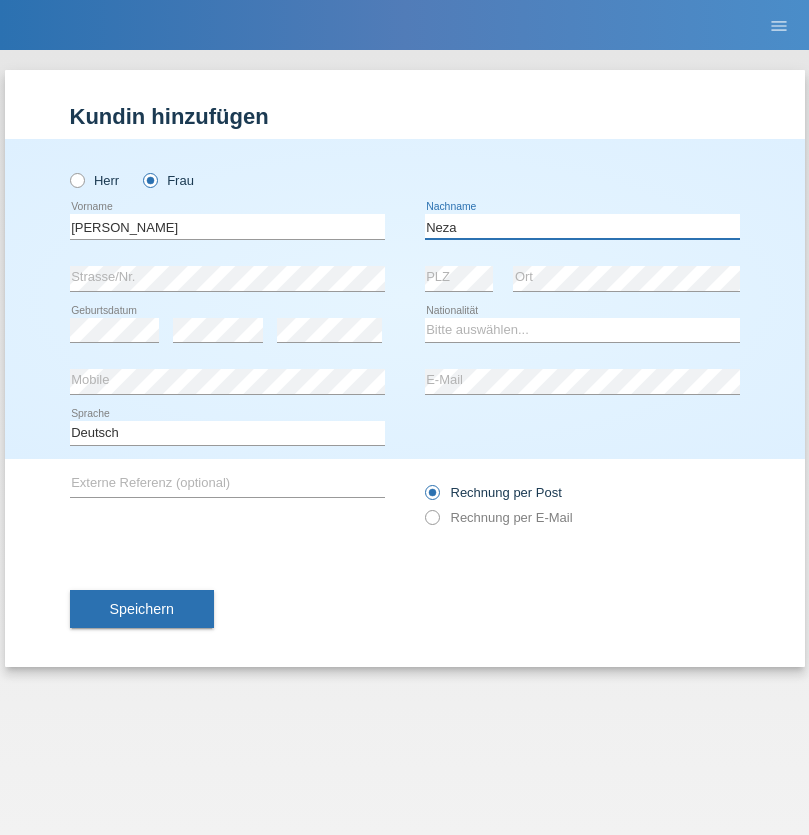 type on "Neza" 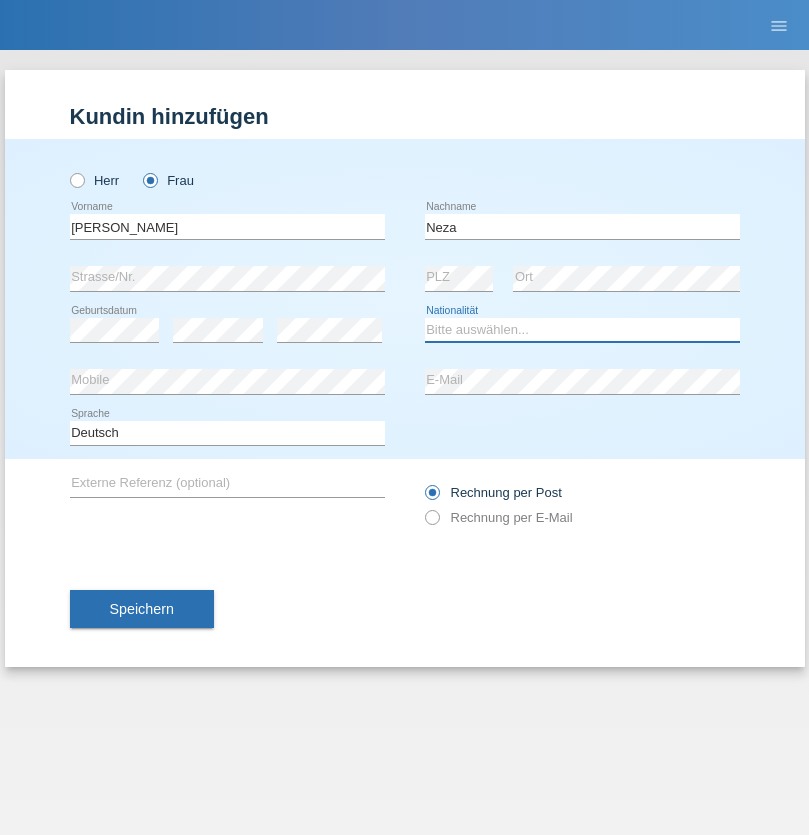 select on "CH" 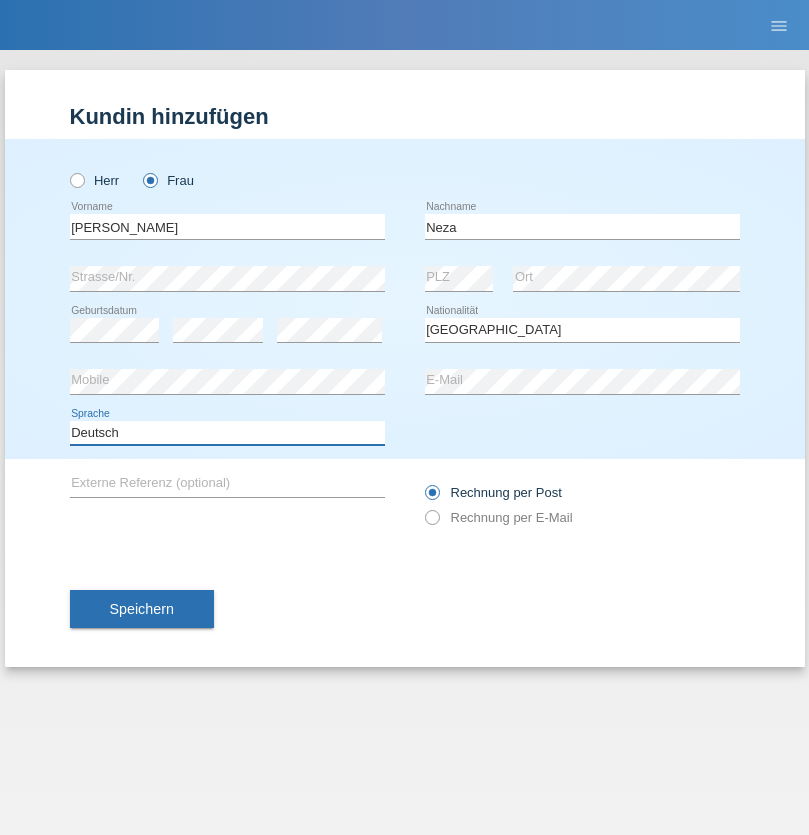 select on "en" 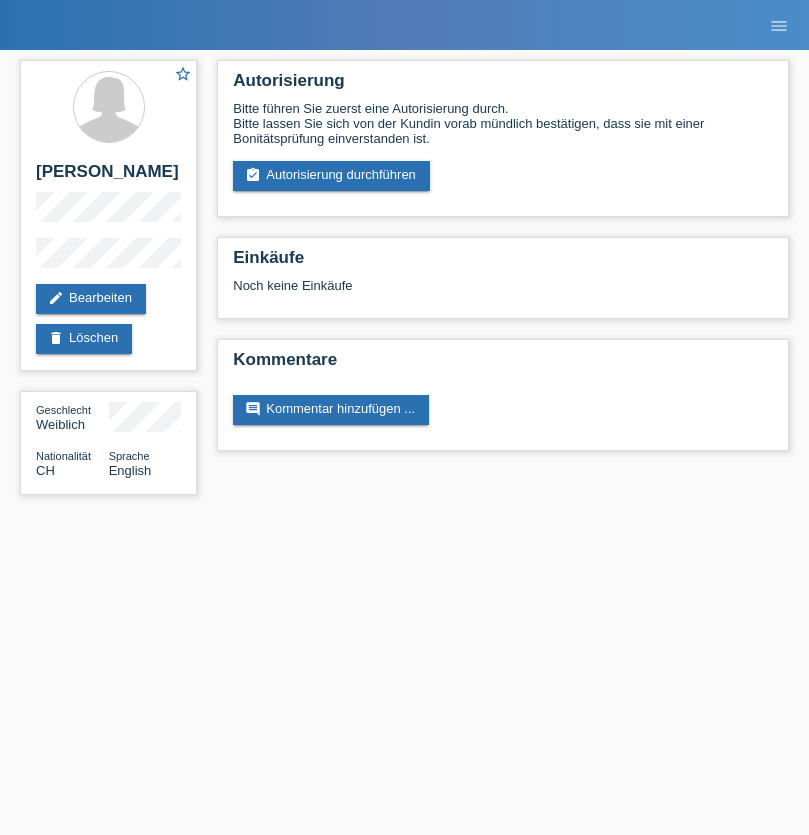 scroll, scrollTop: 0, scrollLeft: 0, axis: both 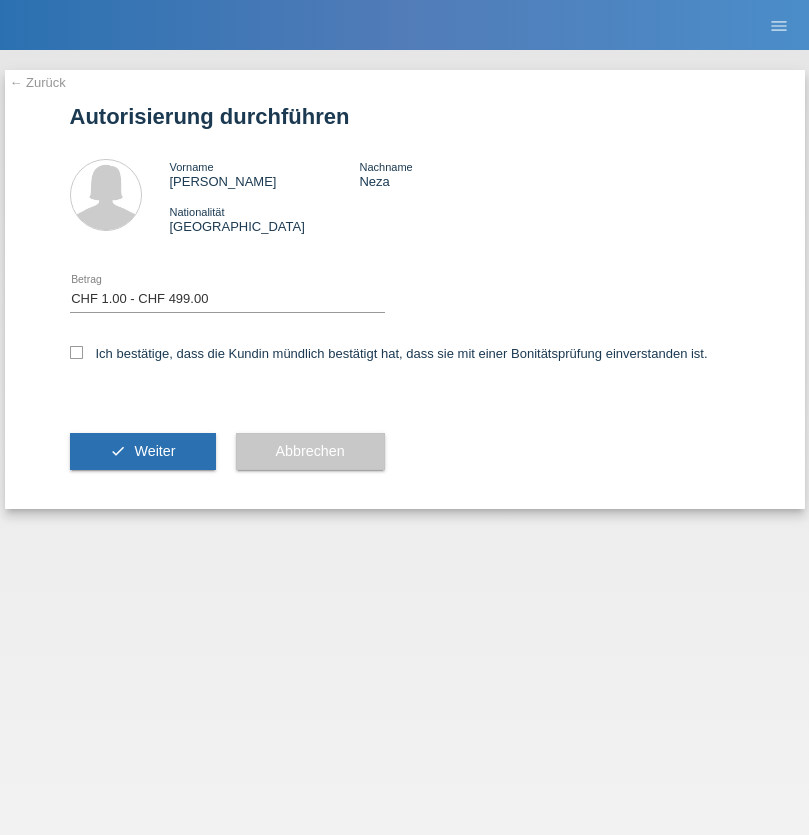 select on "1" 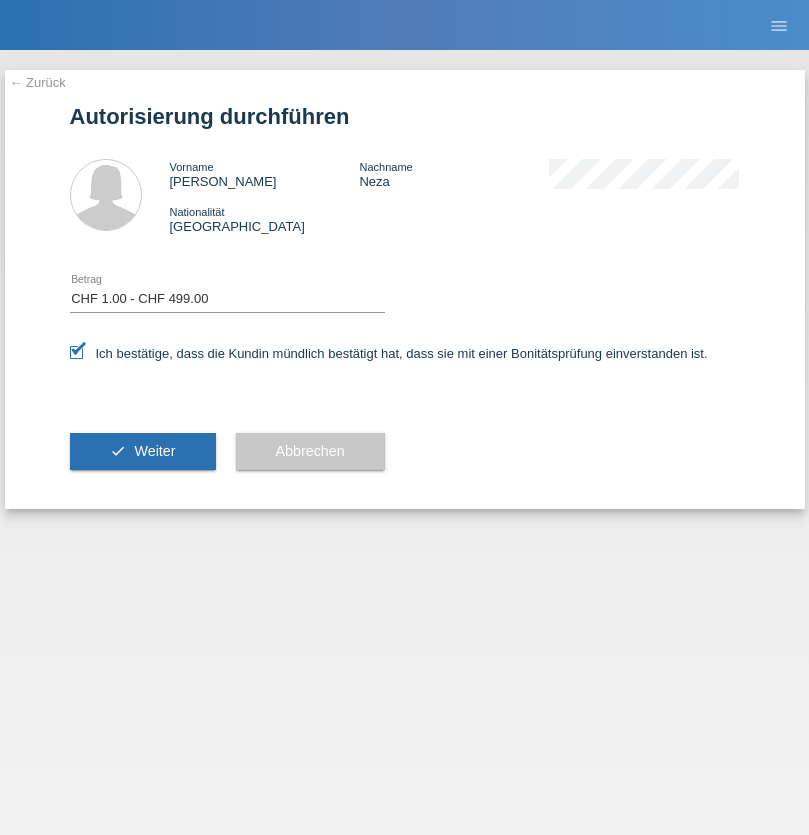 scroll, scrollTop: 0, scrollLeft: 0, axis: both 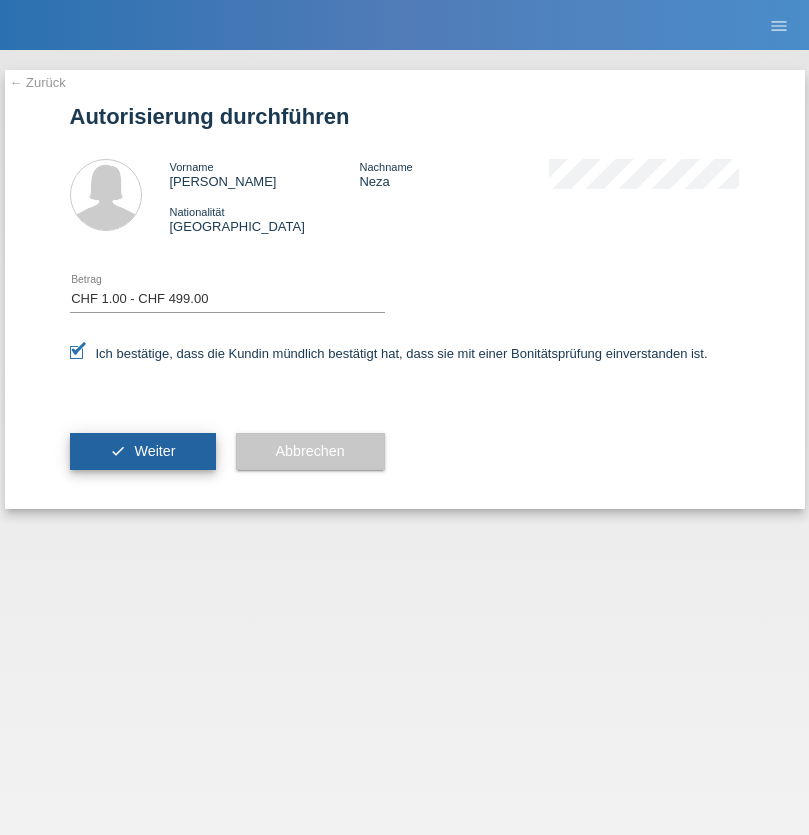 click on "Weiter" at bounding box center [154, 451] 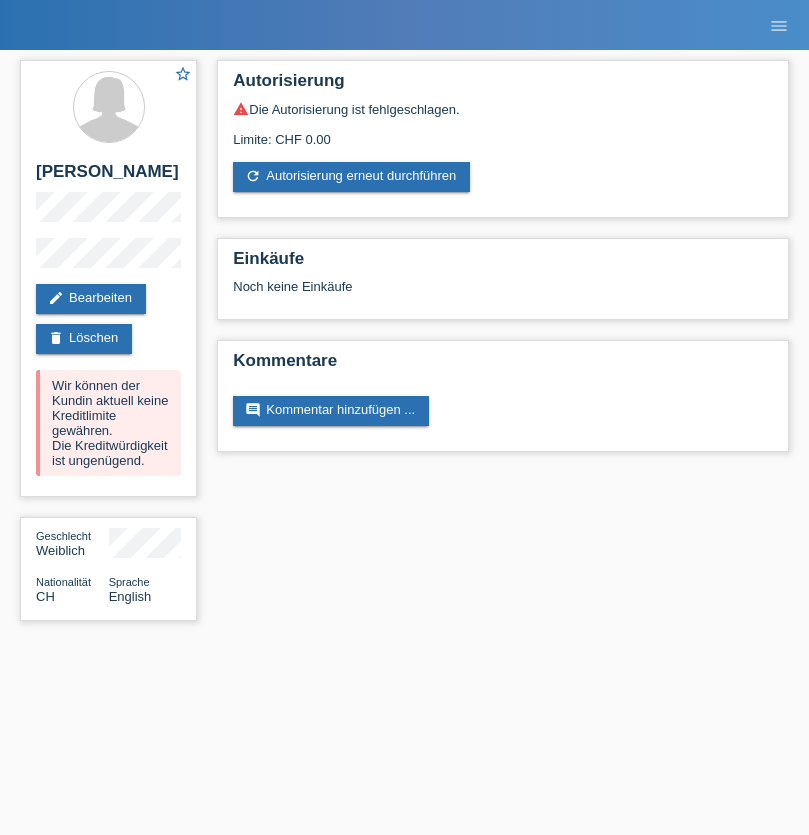 scroll, scrollTop: 0, scrollLeft: 0, axis: both 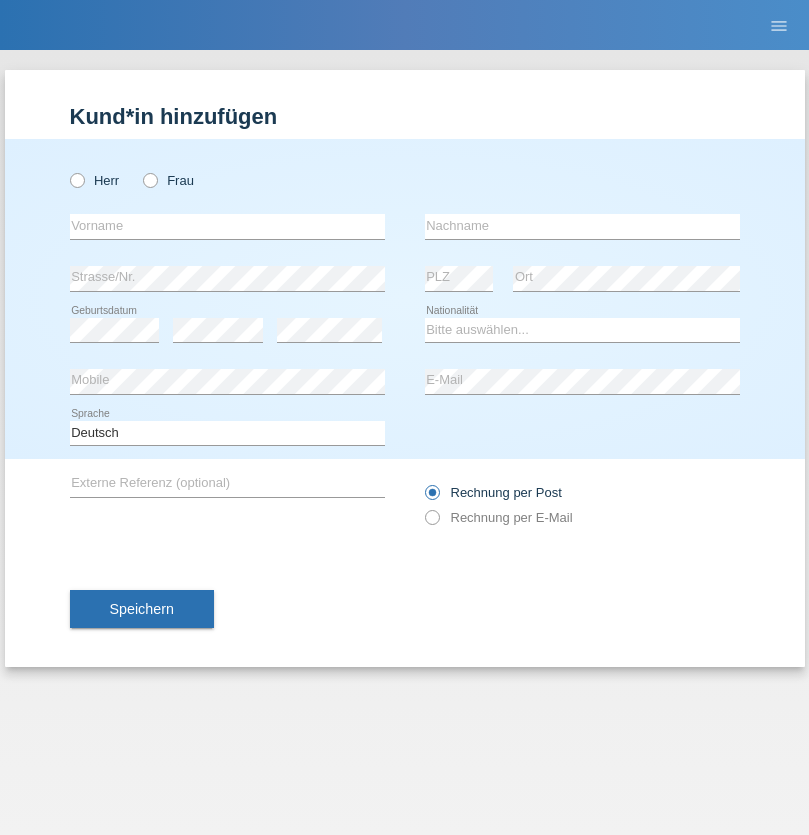 radio on "true" 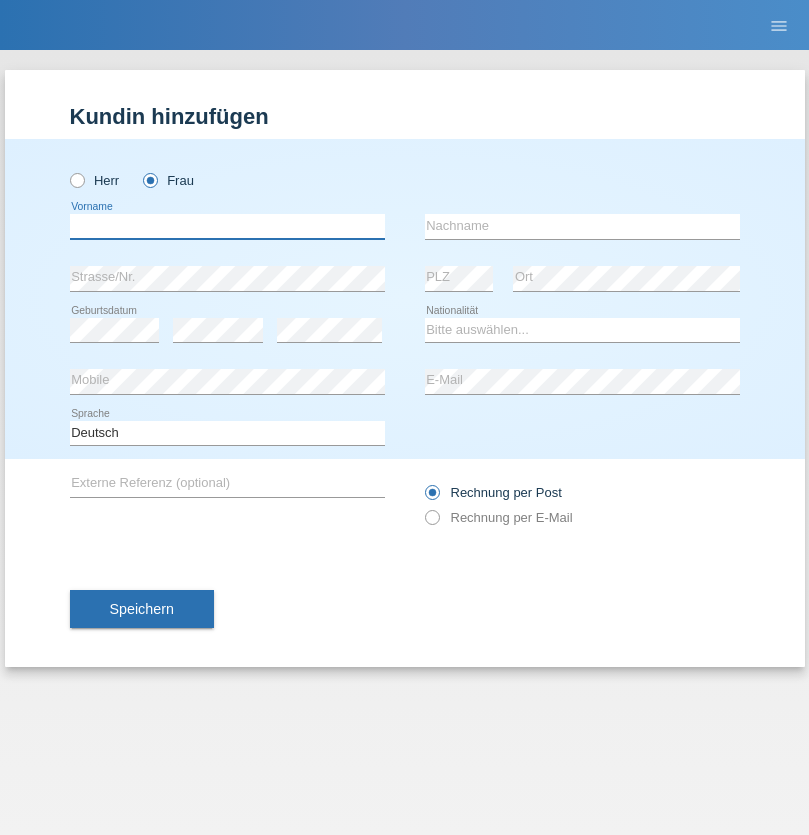 click at bounding box center (227, 226) 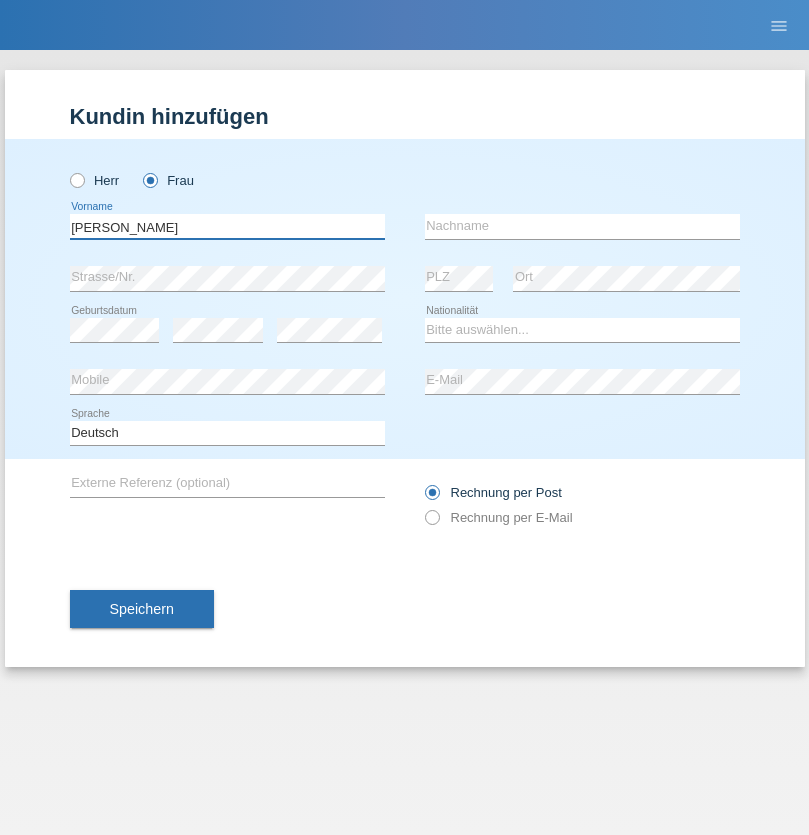 type on "[PERSON_NAME]" 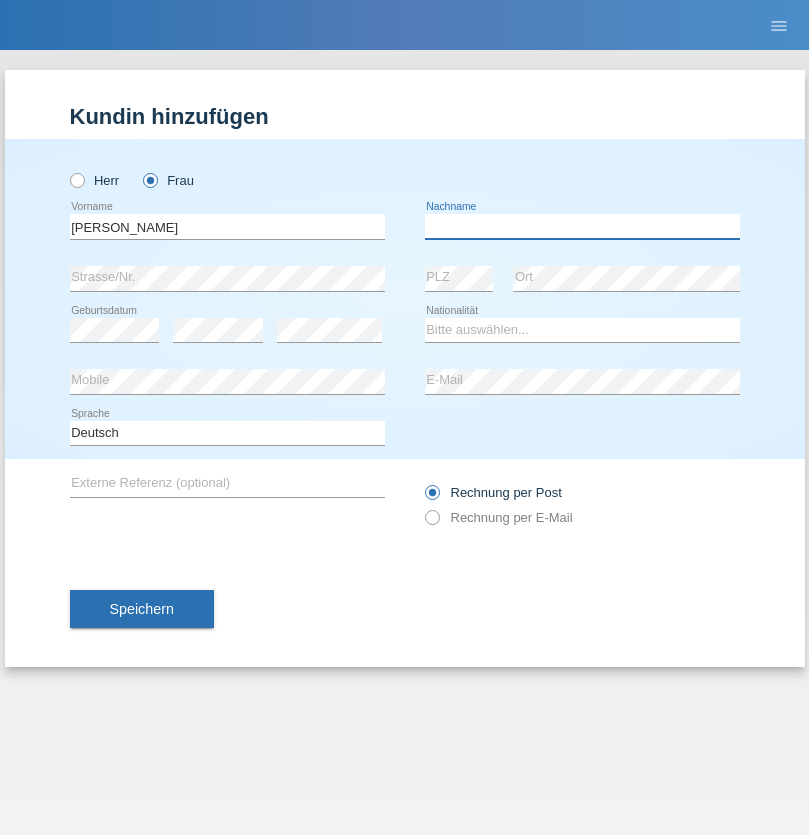 click at bounding box center (582, 226) 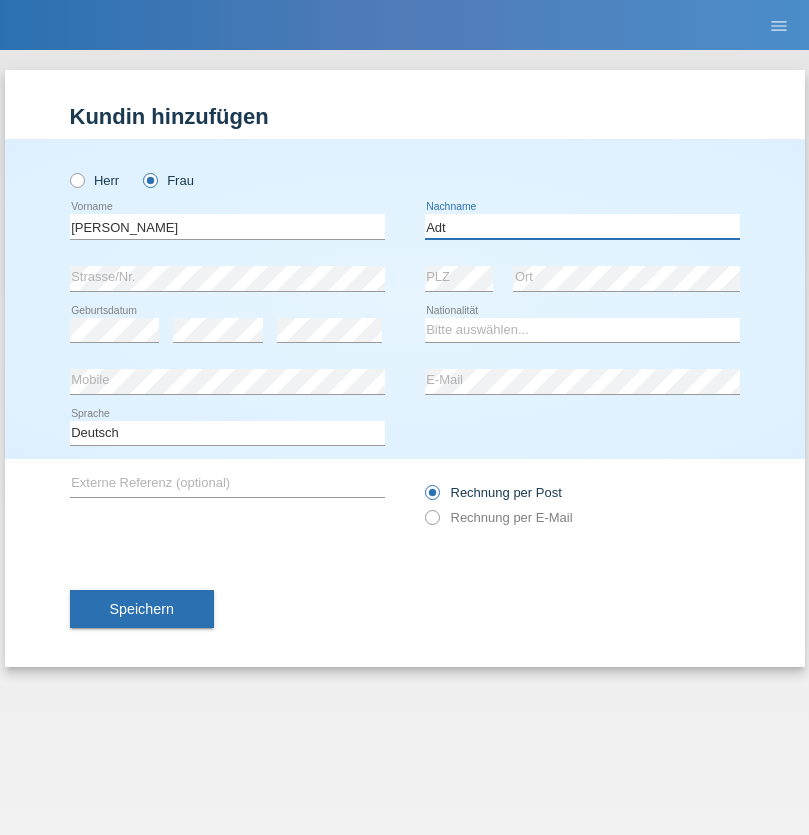 type on "Adt" 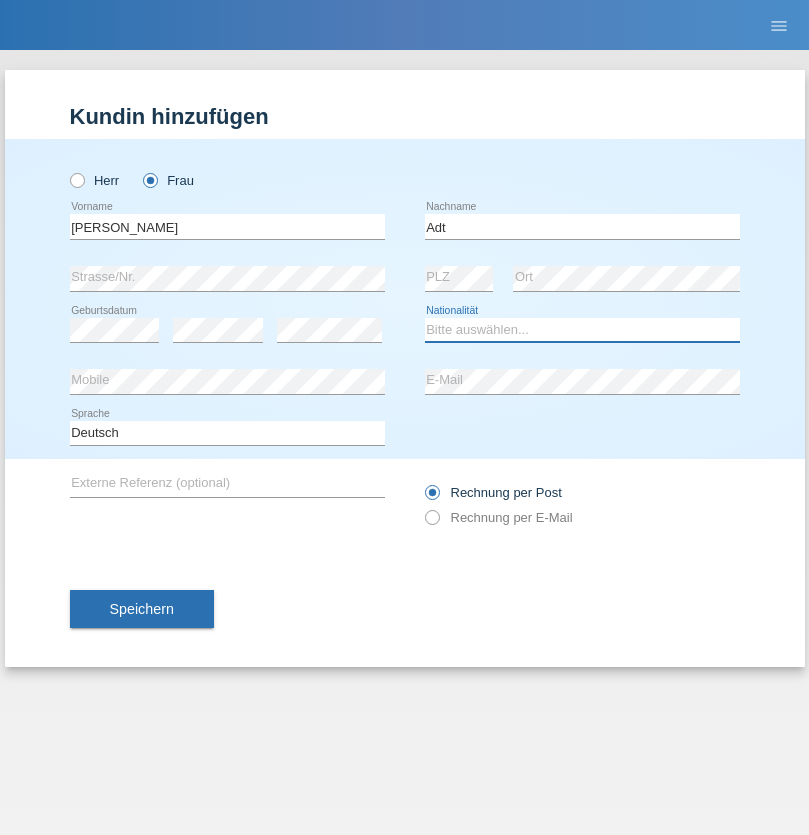 select on "LI" 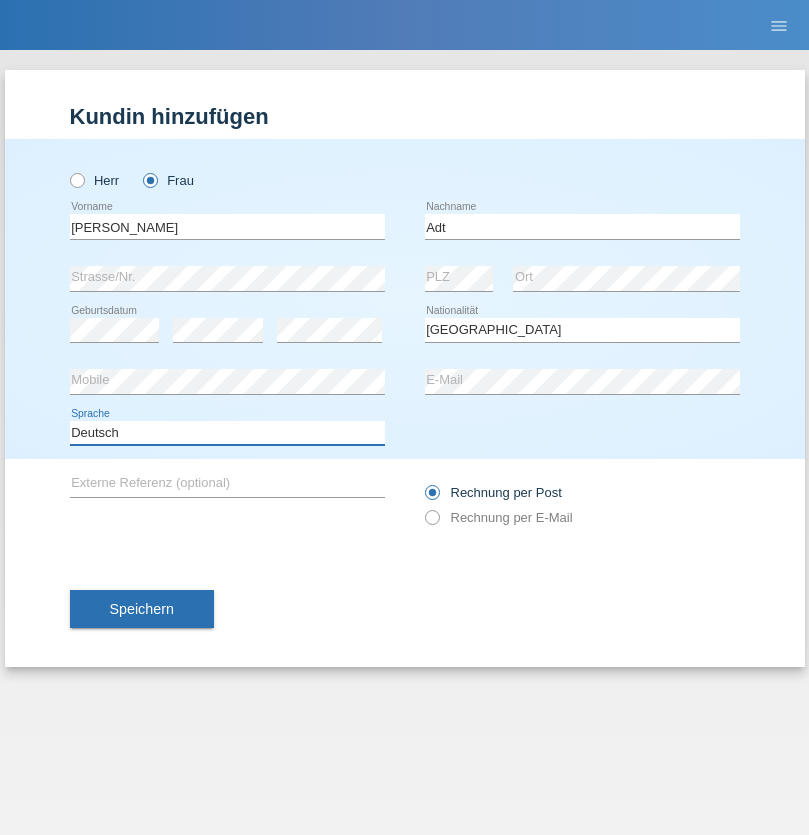 select on "en" 